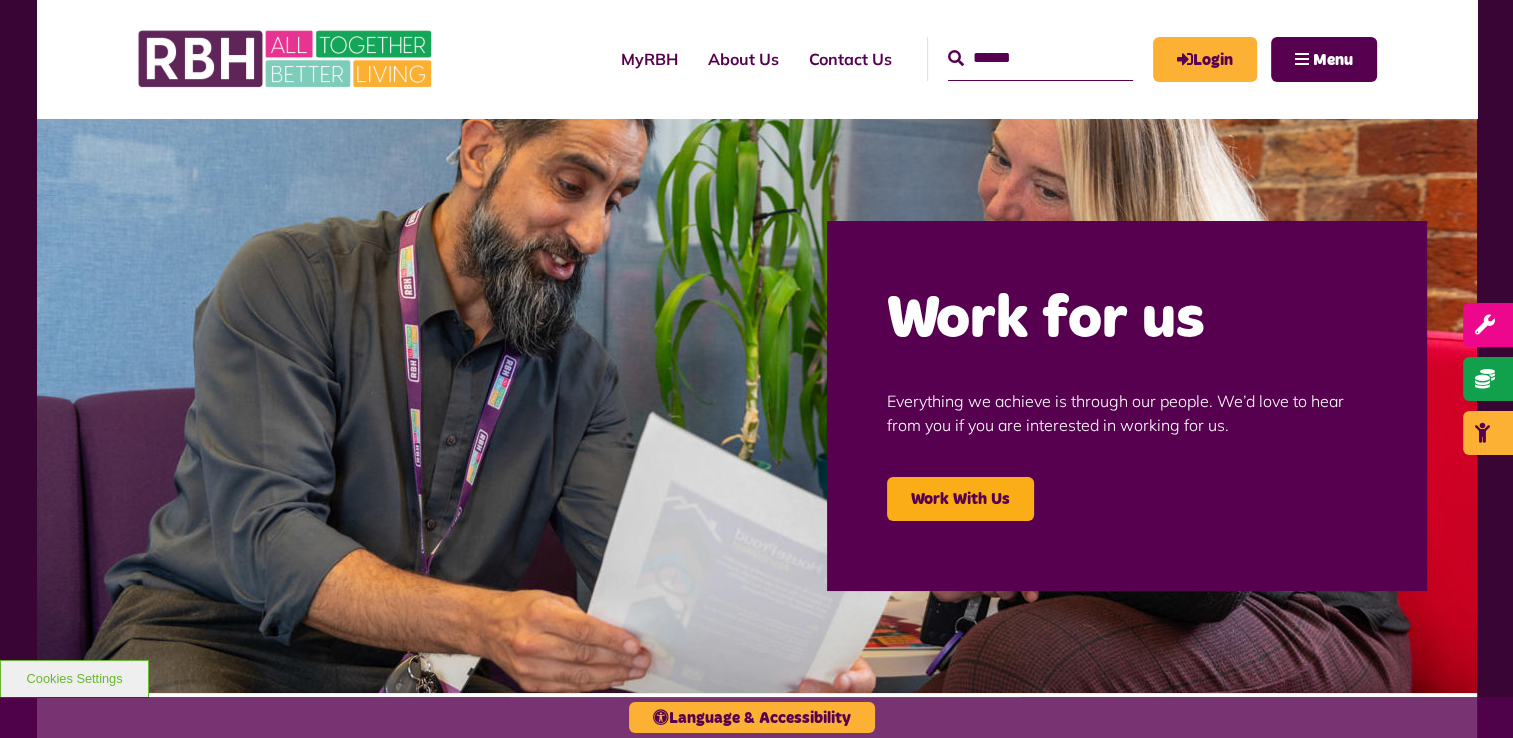 scroll, scrollTop: 0, scrollLeft: 0, axis: both 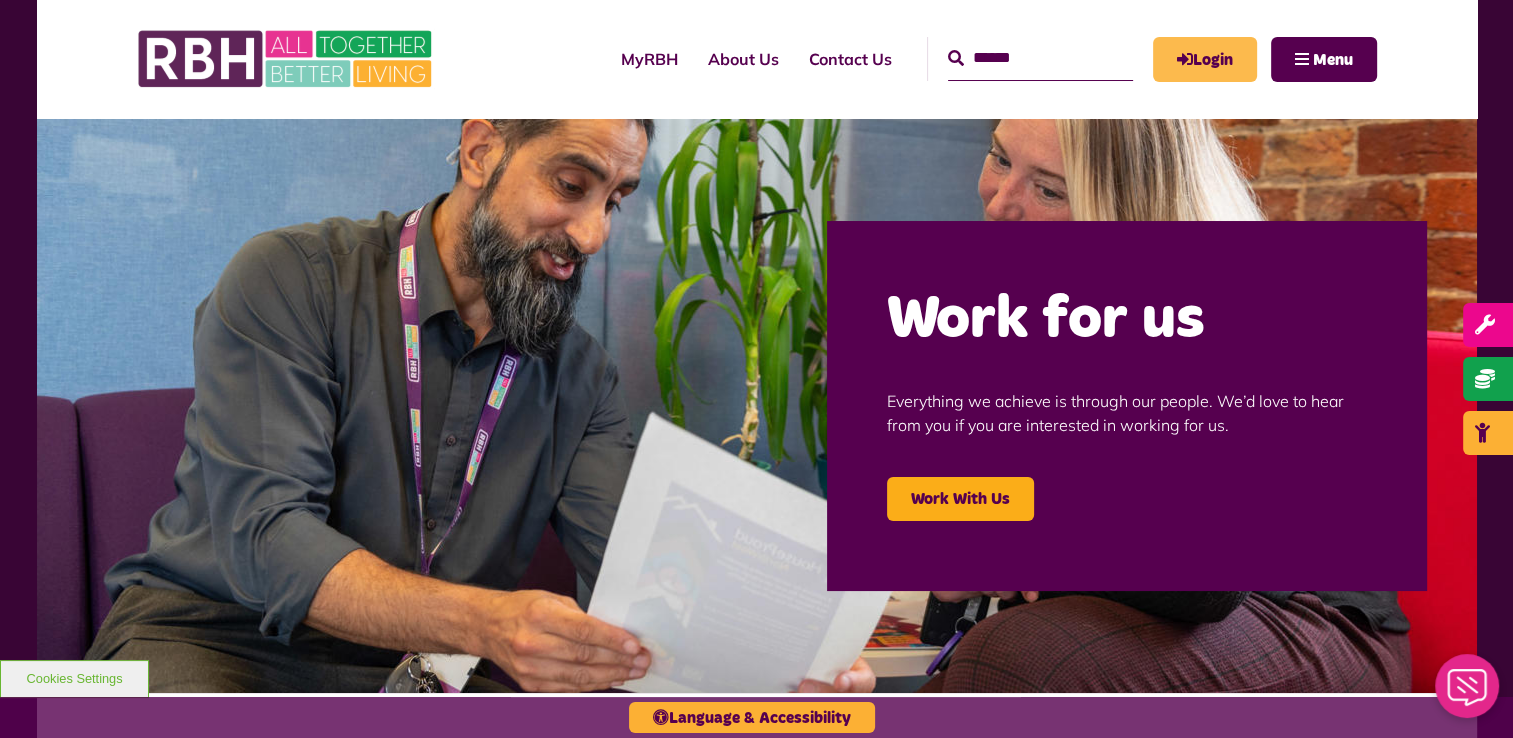 click on "Login" at bounding box center [1205, 59] 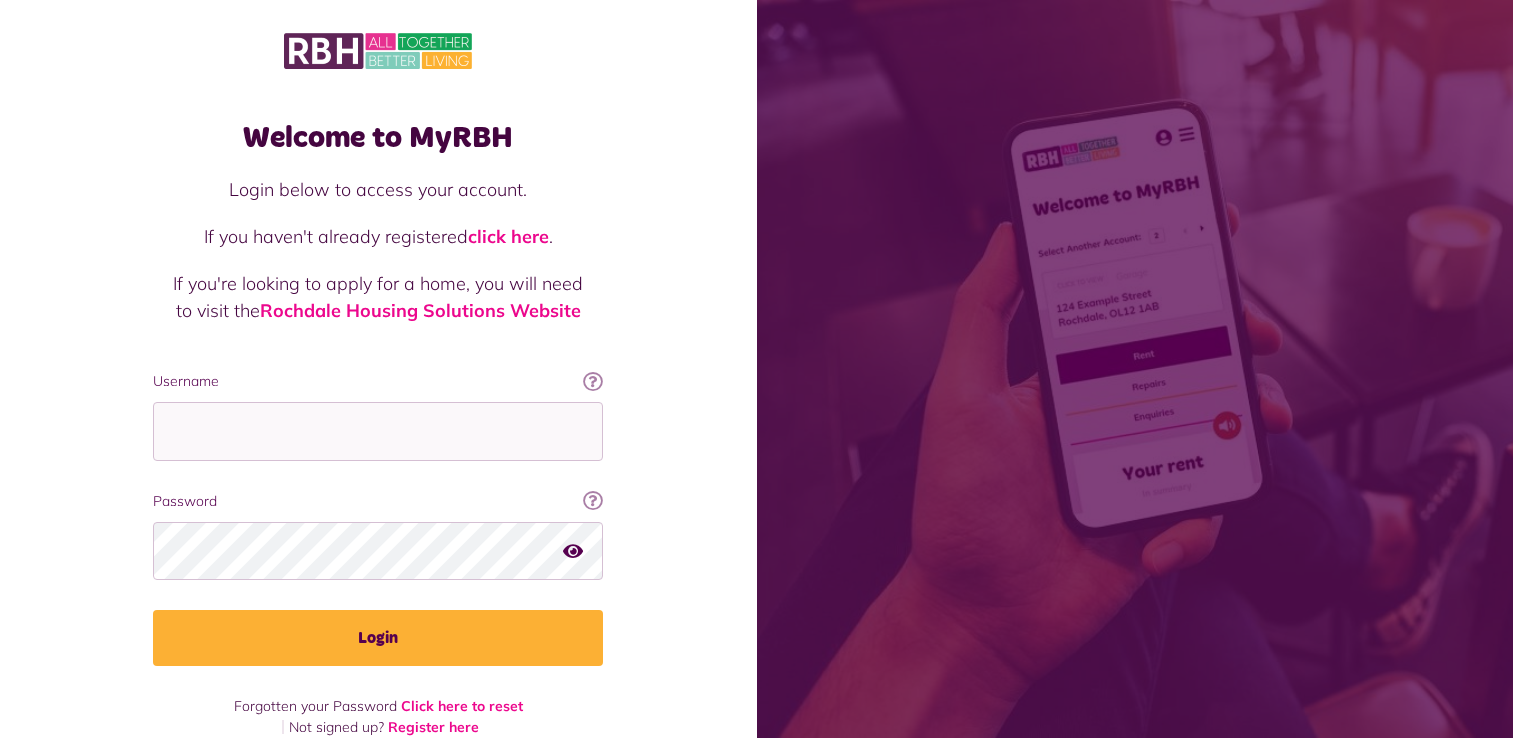 scroll, scrollTop: 0, scrollLeft: 0, axis: both 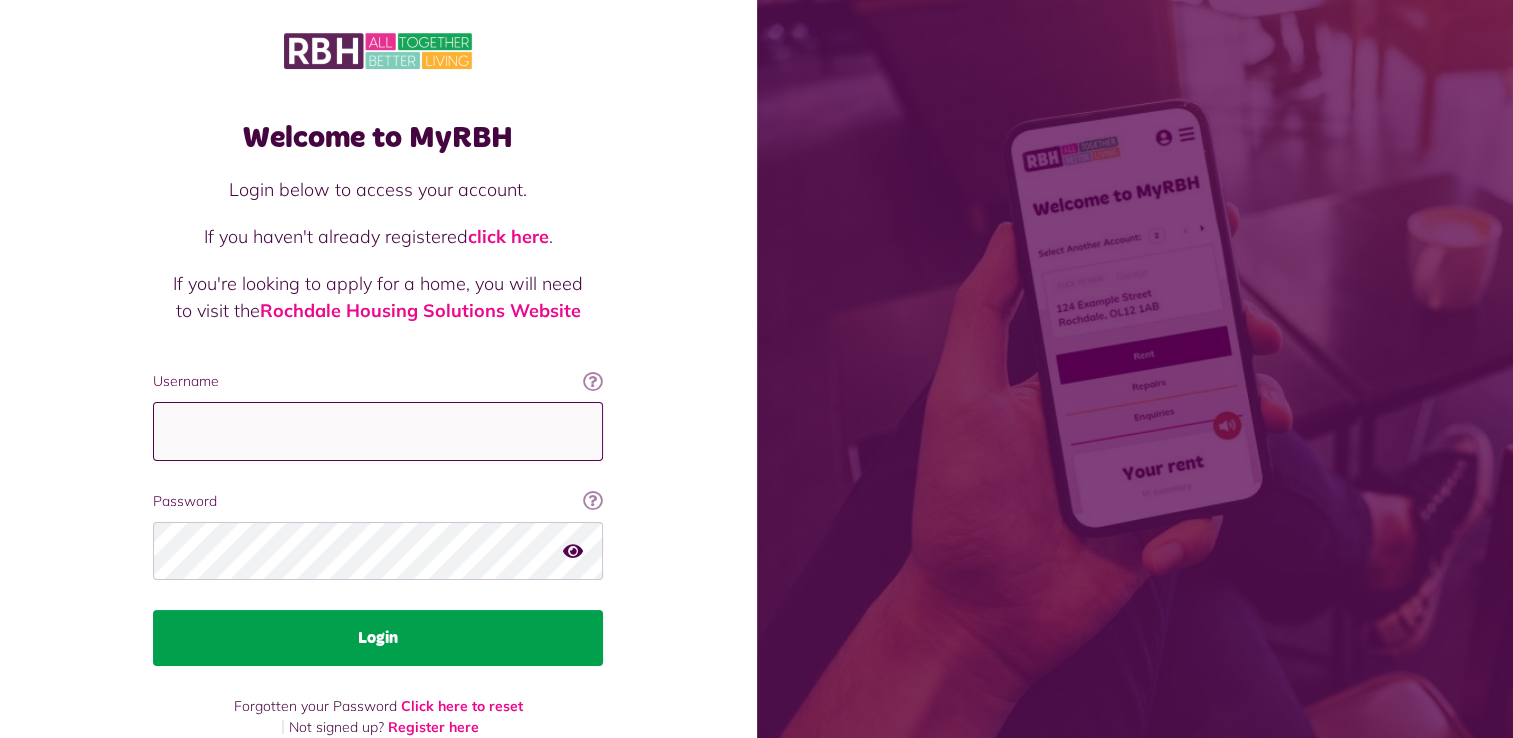type on "**********" 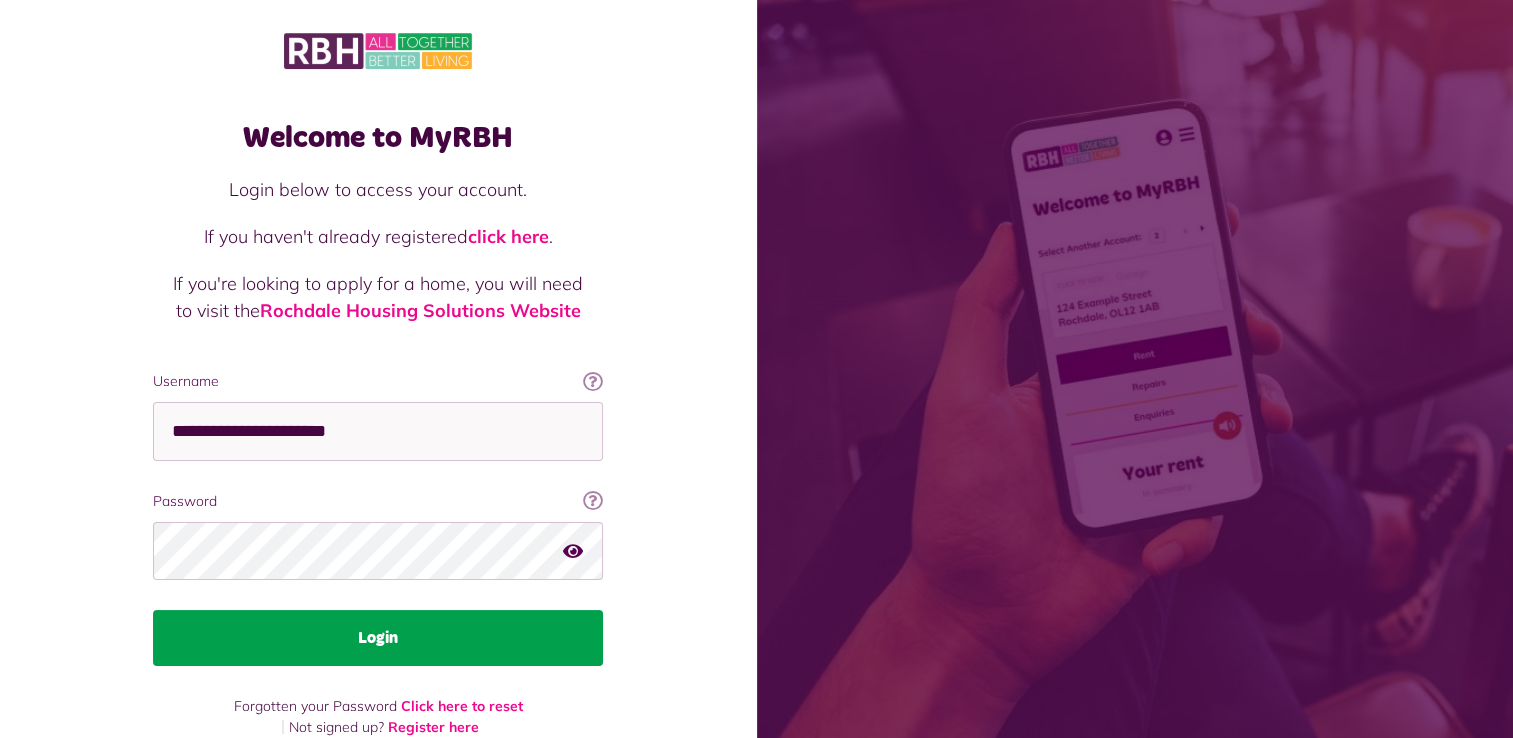 click on "Login" at bounding box center (378, 638) 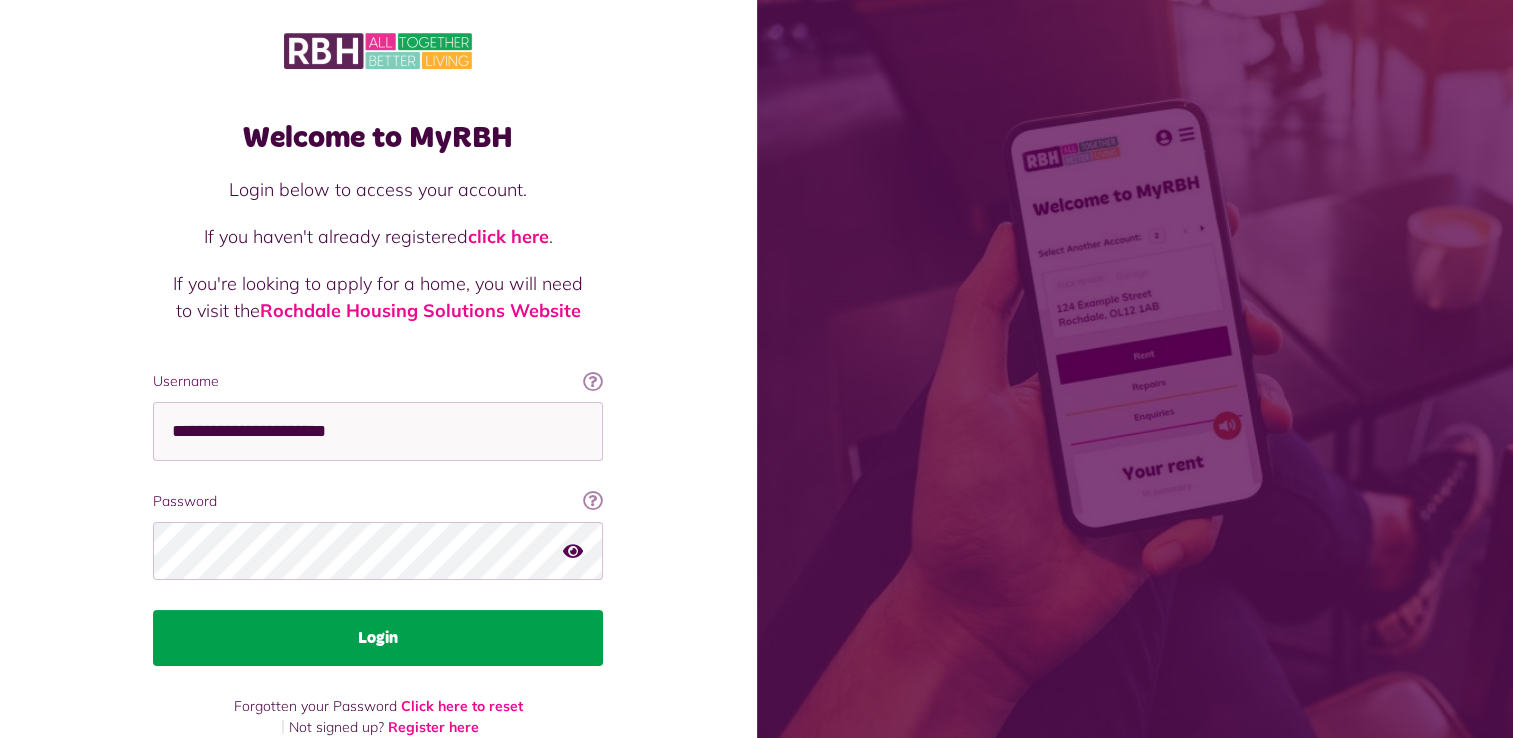 click on "Login" at bounding box center (378, 638) 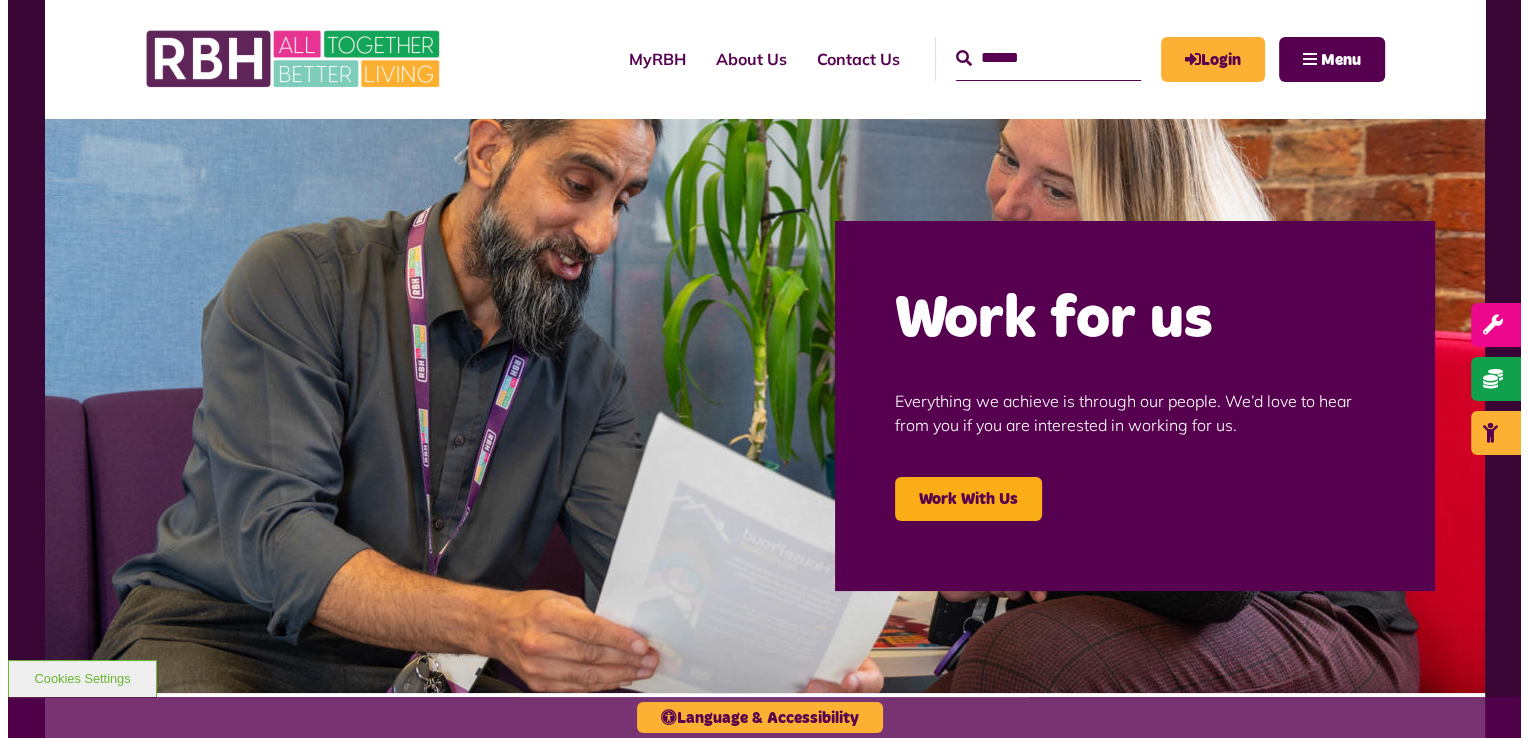 scroll, scrollTop: 0, scrollLeft: 0, axis: both 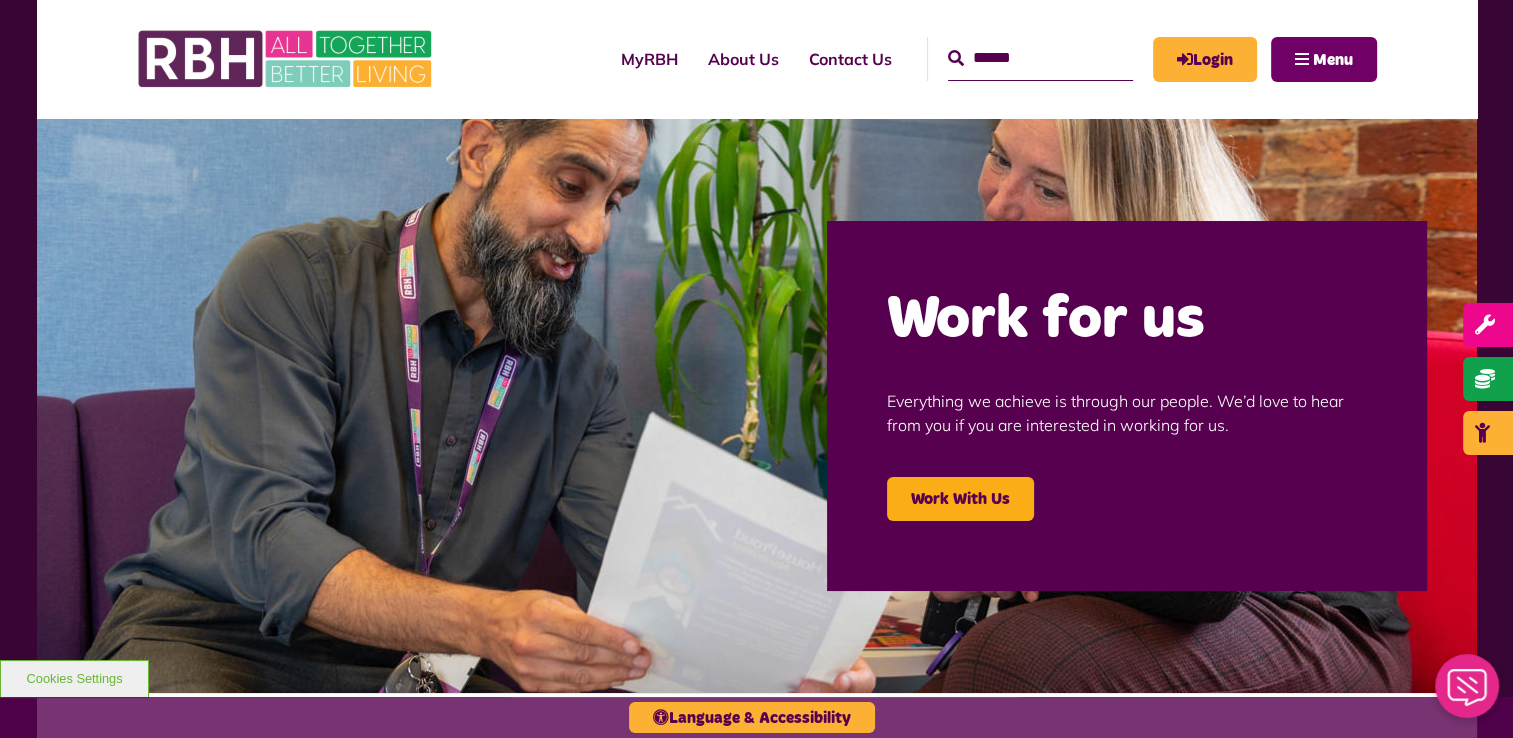 click on "Menu" at bounding box center [1333, 60] 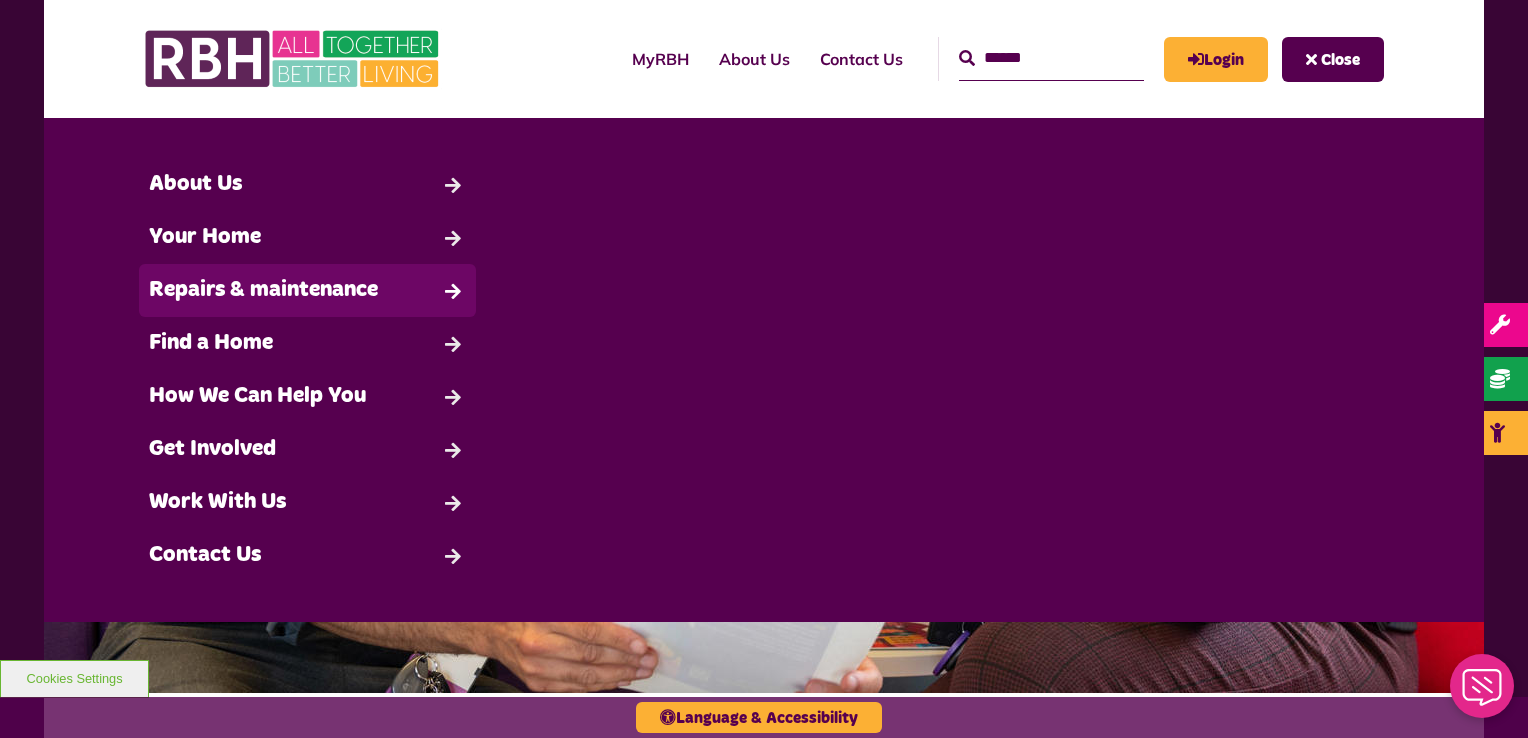 drag, startPoint x: 1328, startPoint y: 62, endPoint x: 201, endPoint y: 302, distance: 1152.2712 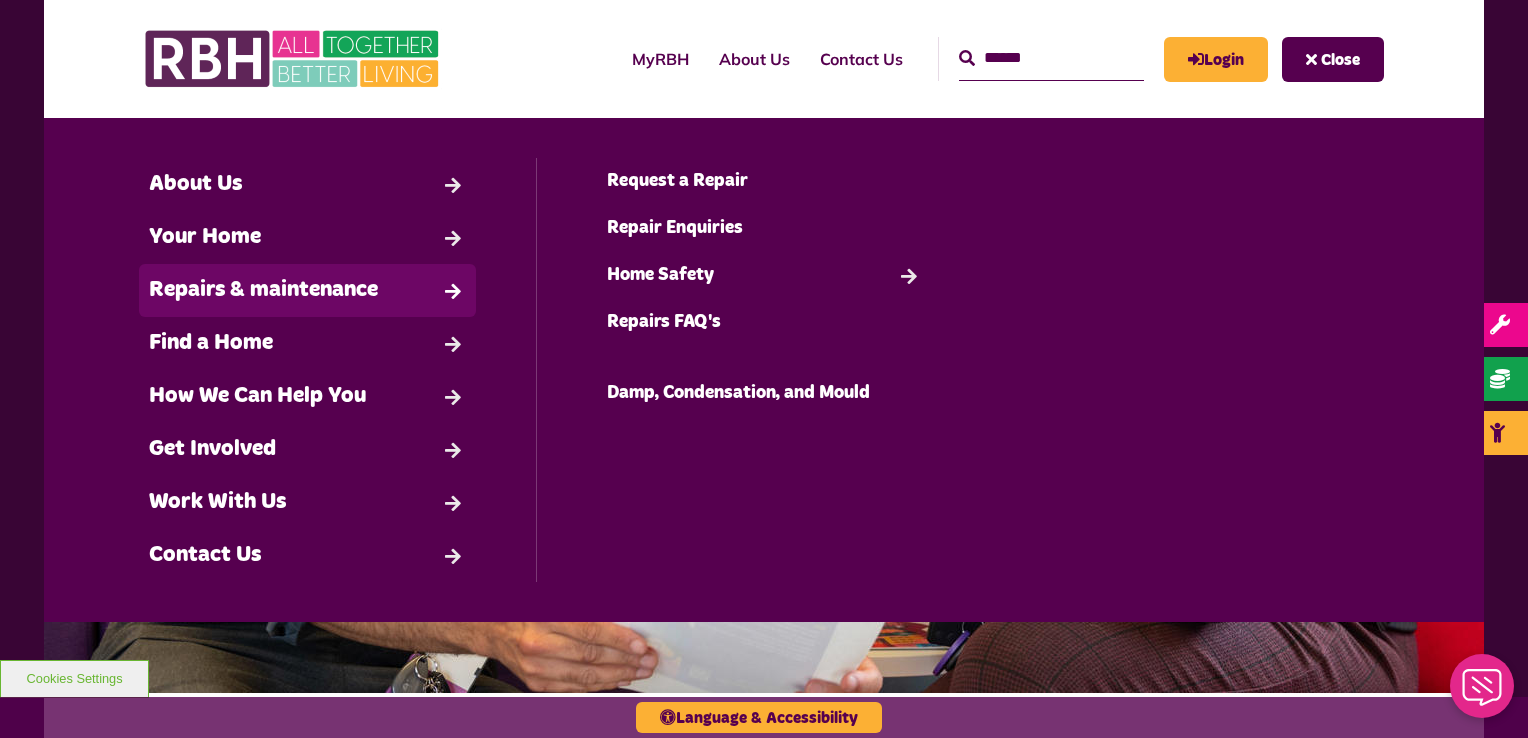 click on "Repairs & maintenance" at bounding box center [307, 290] 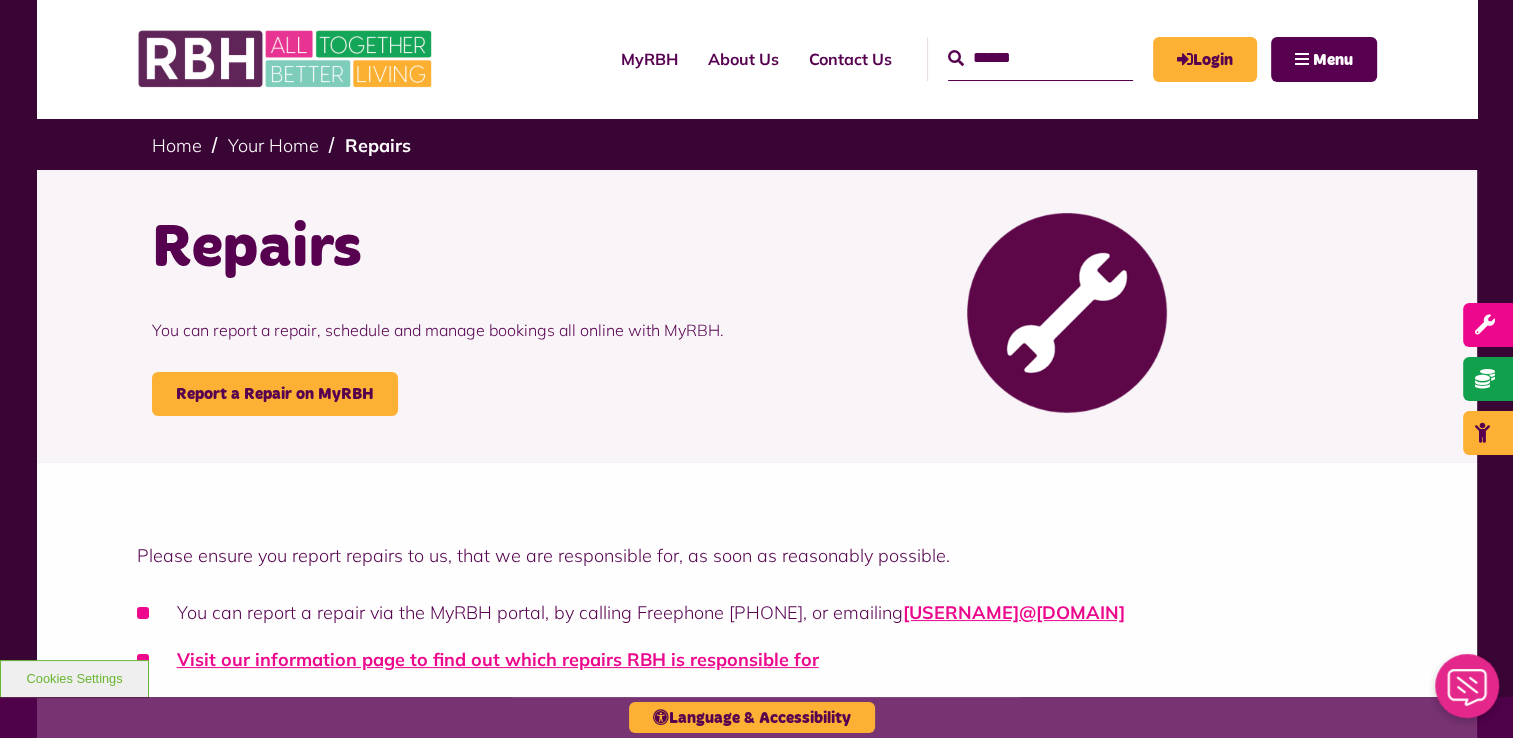 scroll, scrollTop: 0, scrollLeft: 0, axis: both 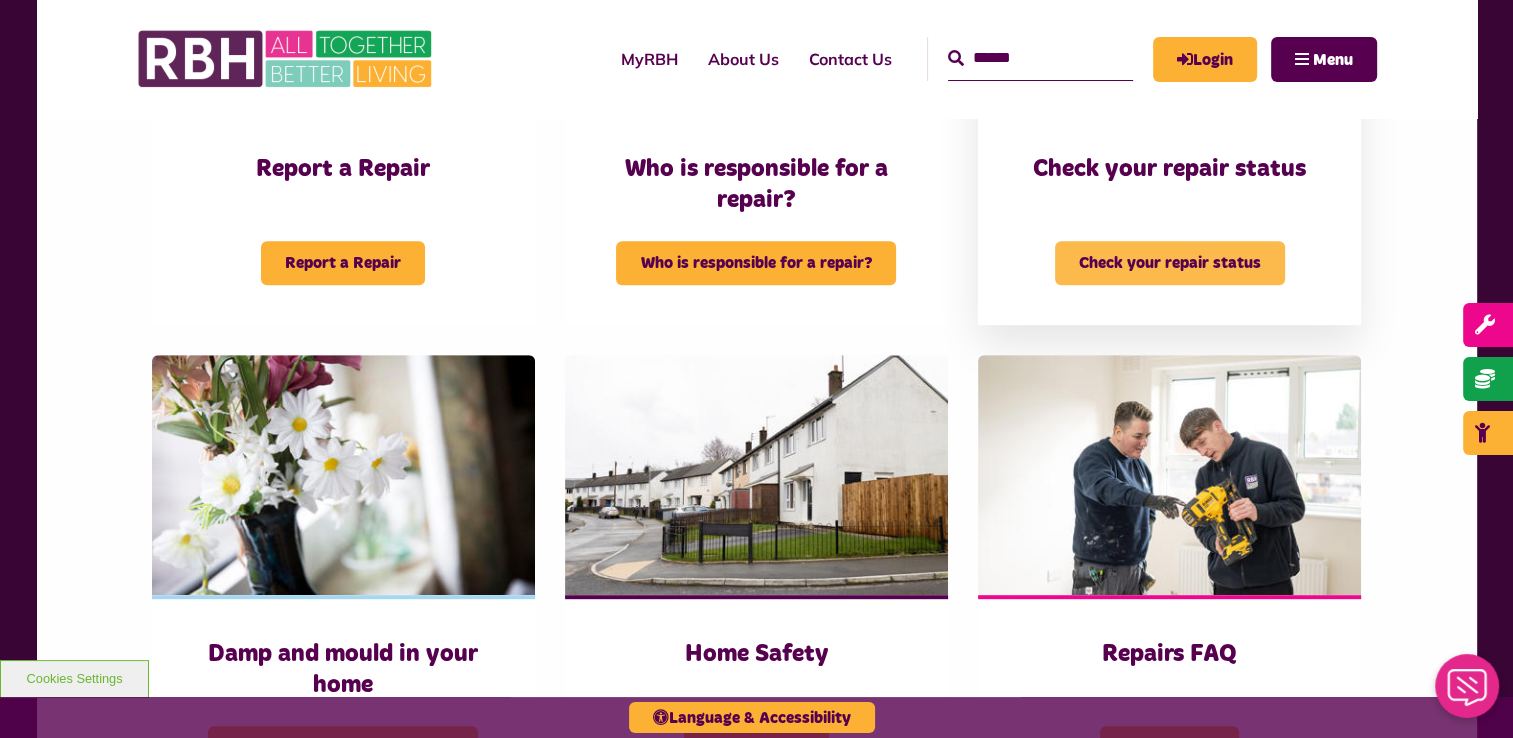 click on "Check your repair status" at bounding box center (1170, 263) 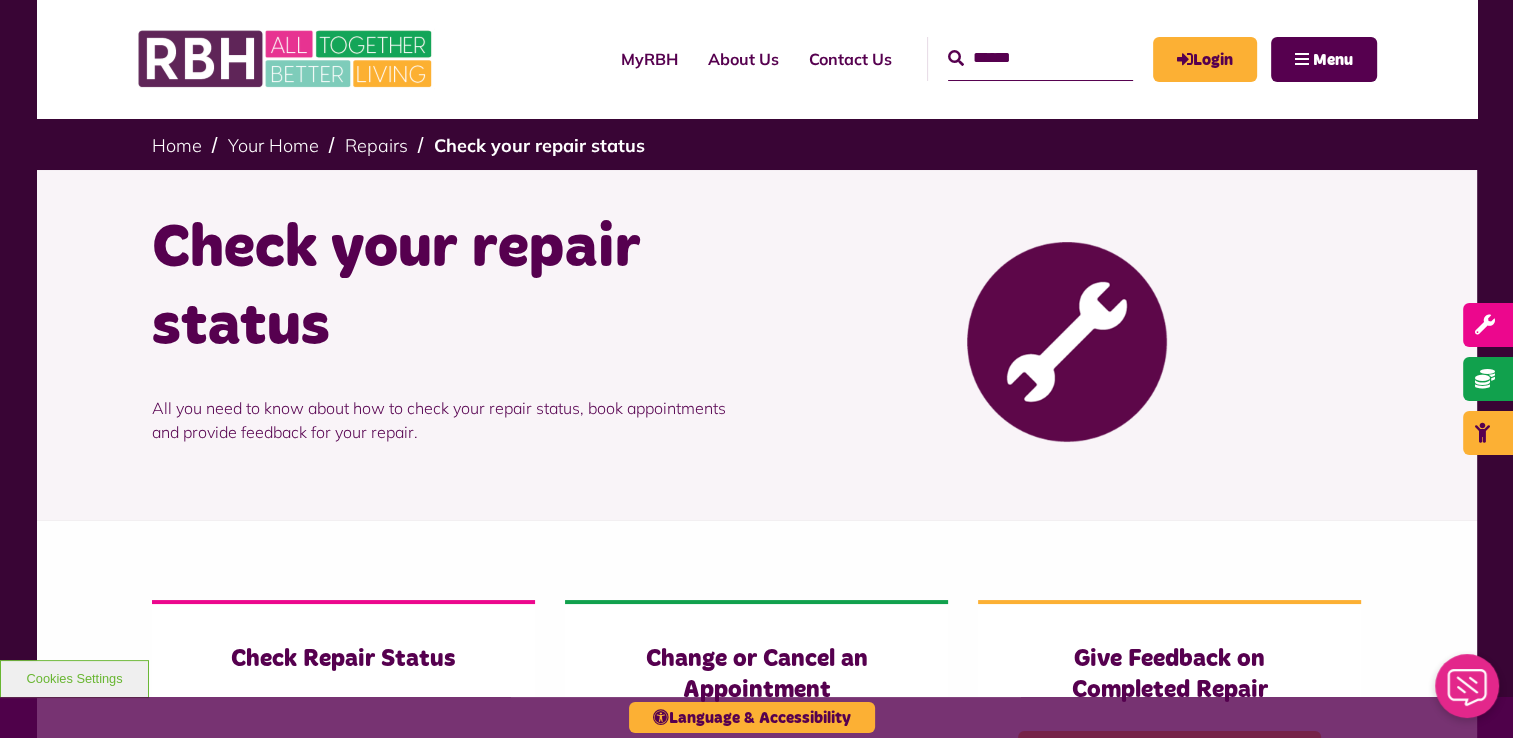 scroll, scrollTop: 0, scrollLeft: 0, axis: both 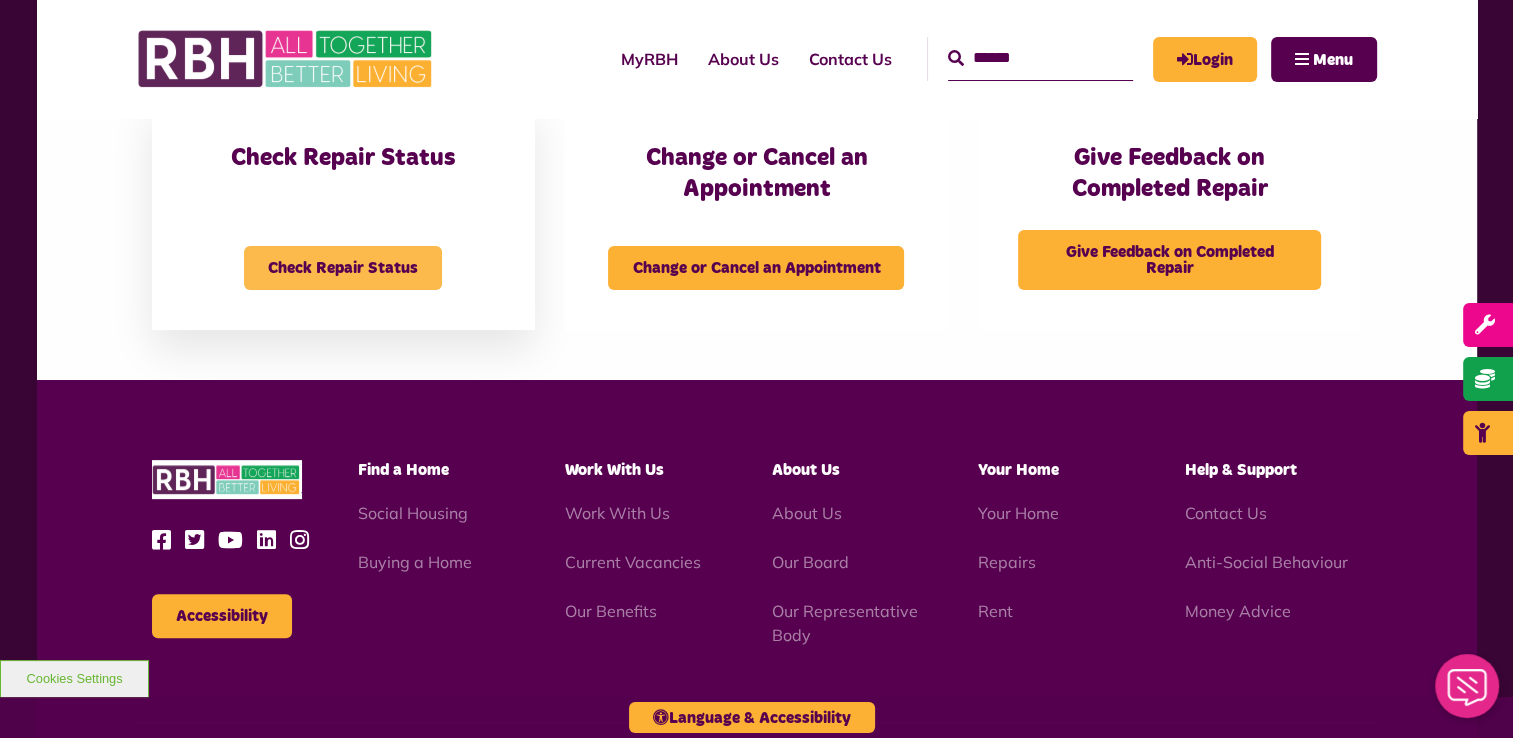 click on "Check Repair Status" at bounding box center [343, 268] 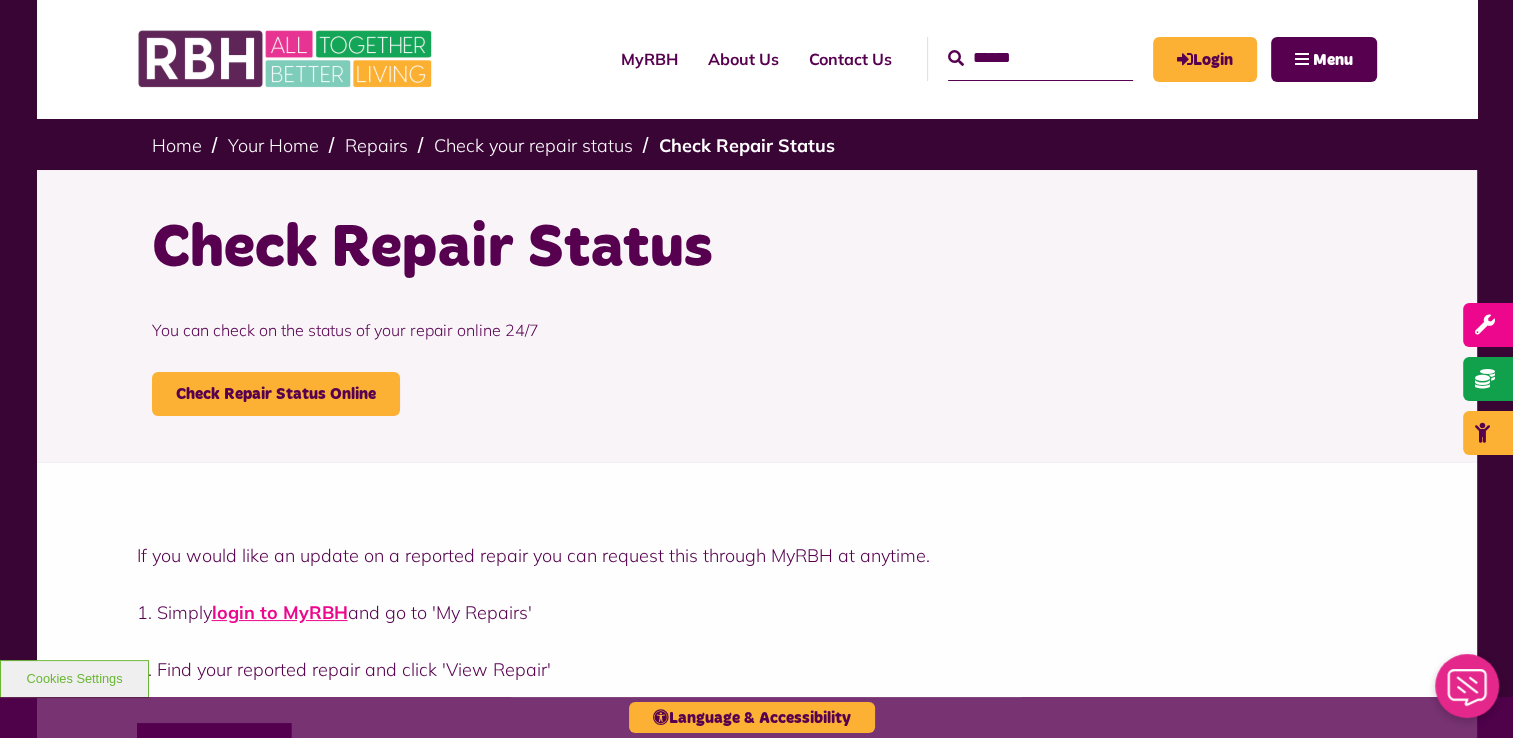 scroll, scrollTop: 0, scrollLeft: 0, axis: both 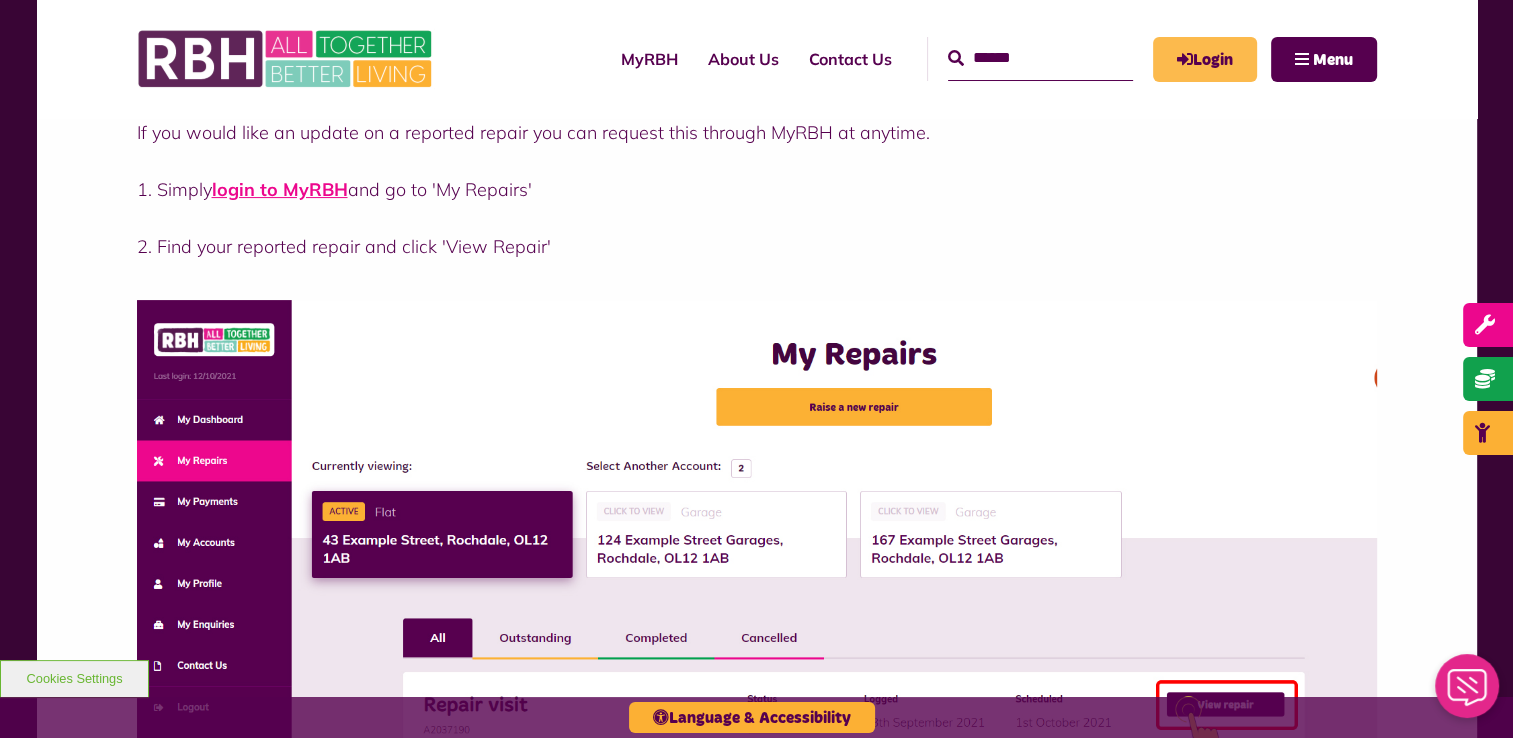 click on "Login" at bounding box center [1205, 59] 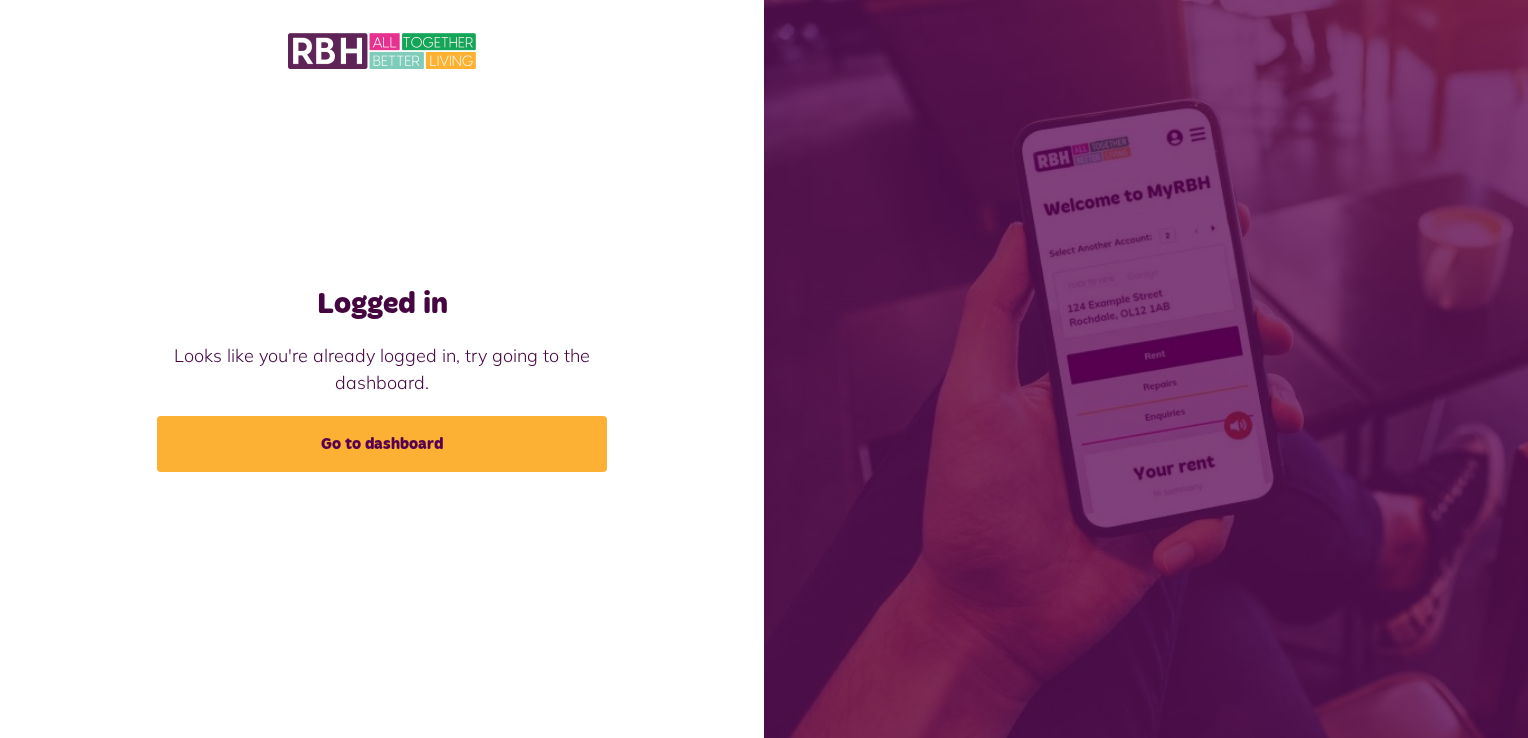 scroll, scrollTop: 0, scrollLeft: 0, axis: both 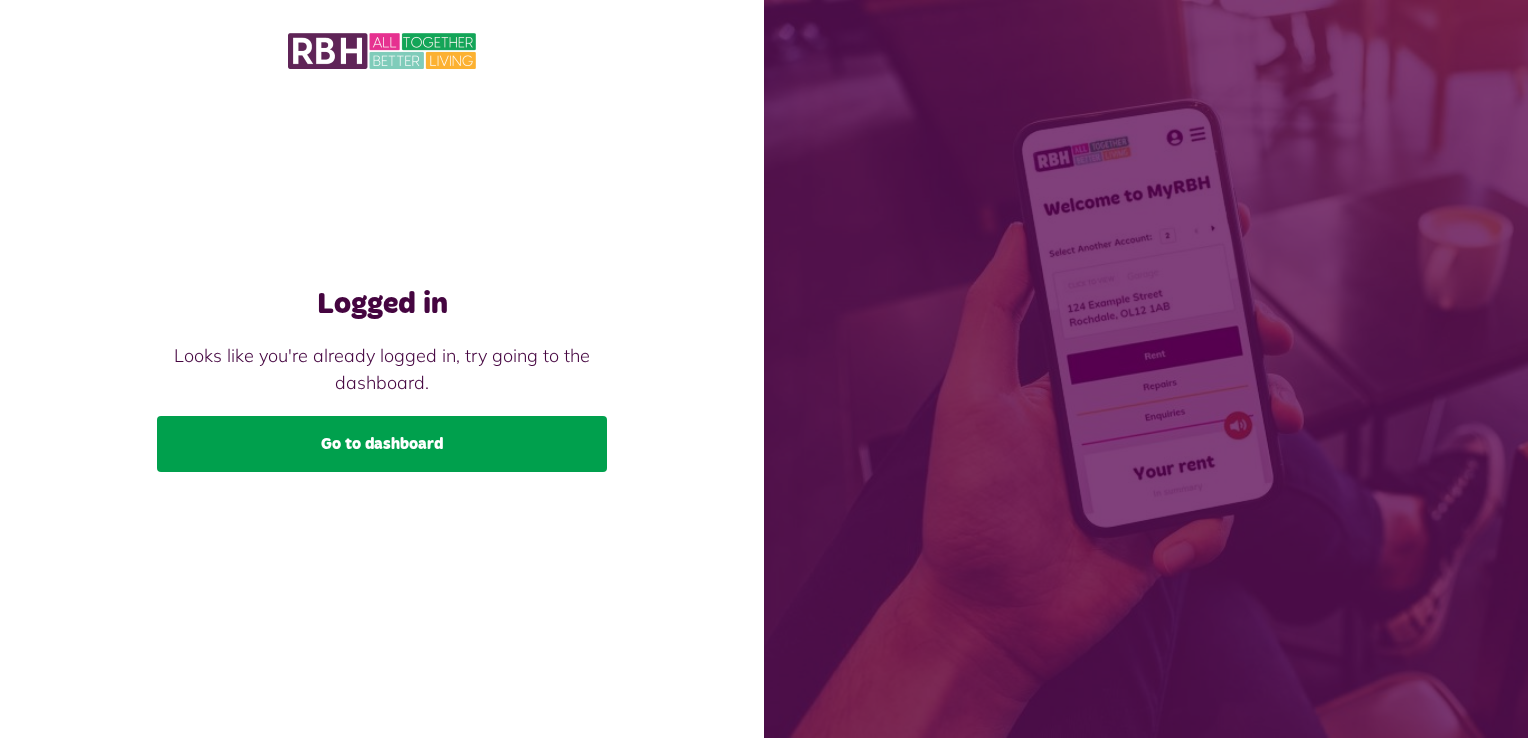 click on "Go to dashboard" at bounding box center [382, 444] 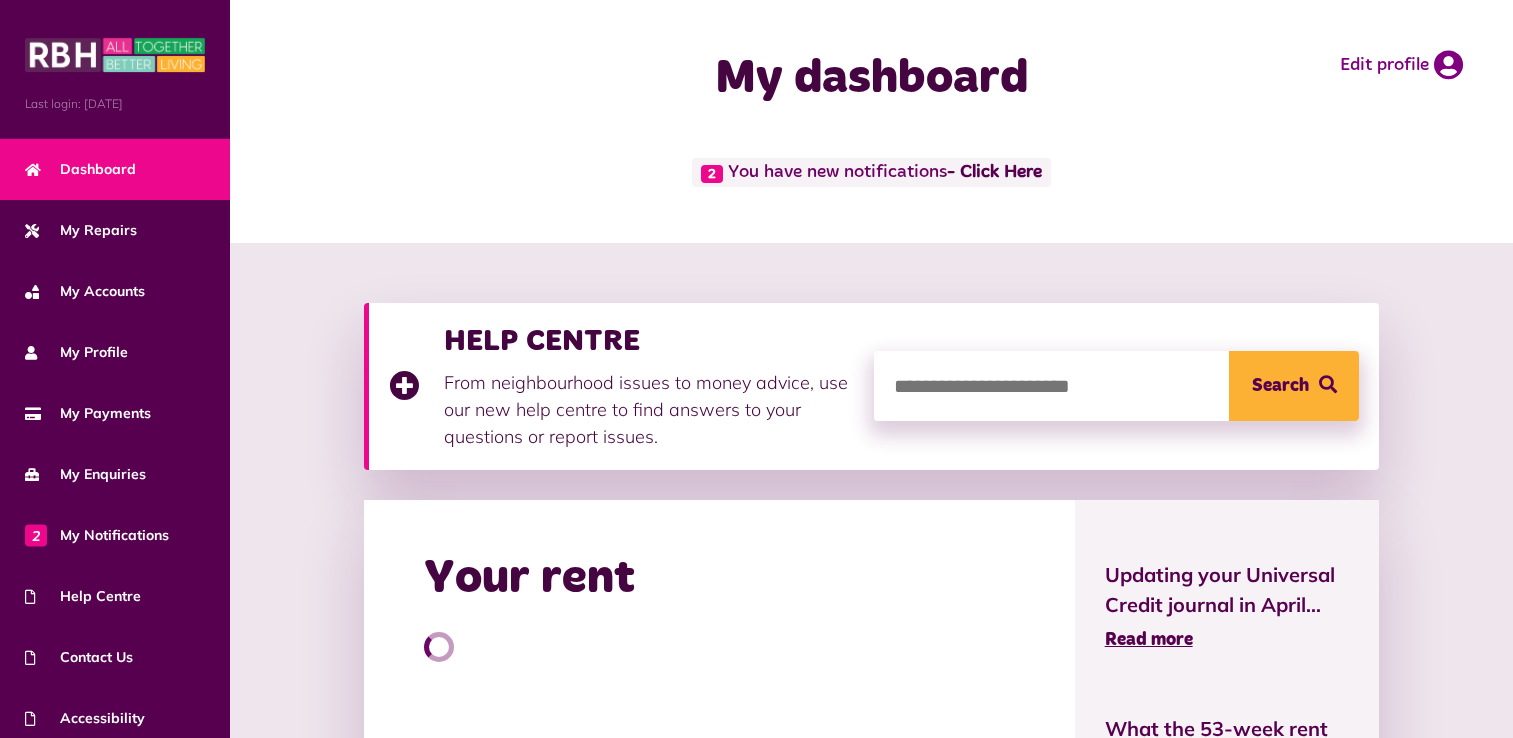 scroll, scrollTop: 0, scrollLeft: 0, axis: both 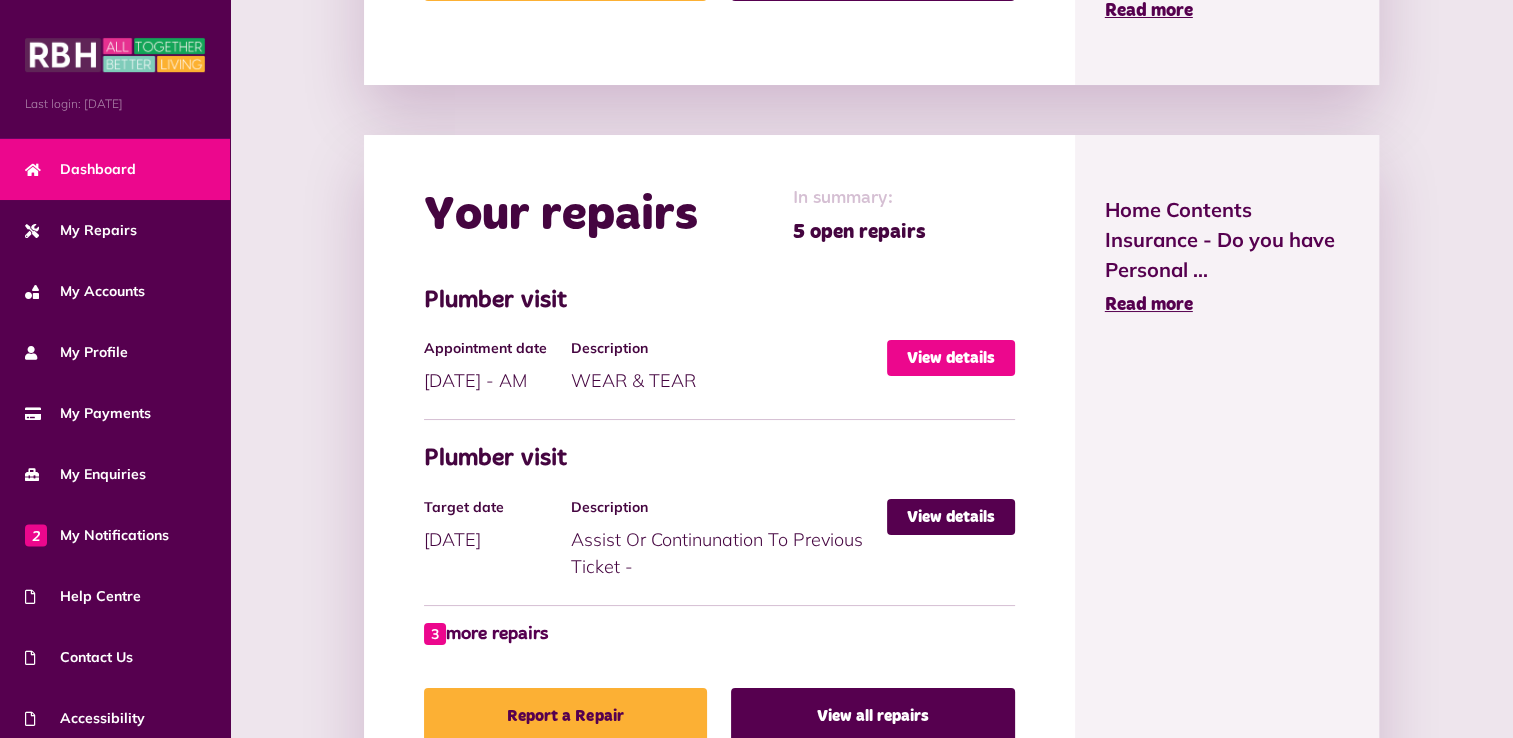 click on "View details" at bounding box center (951, 358) 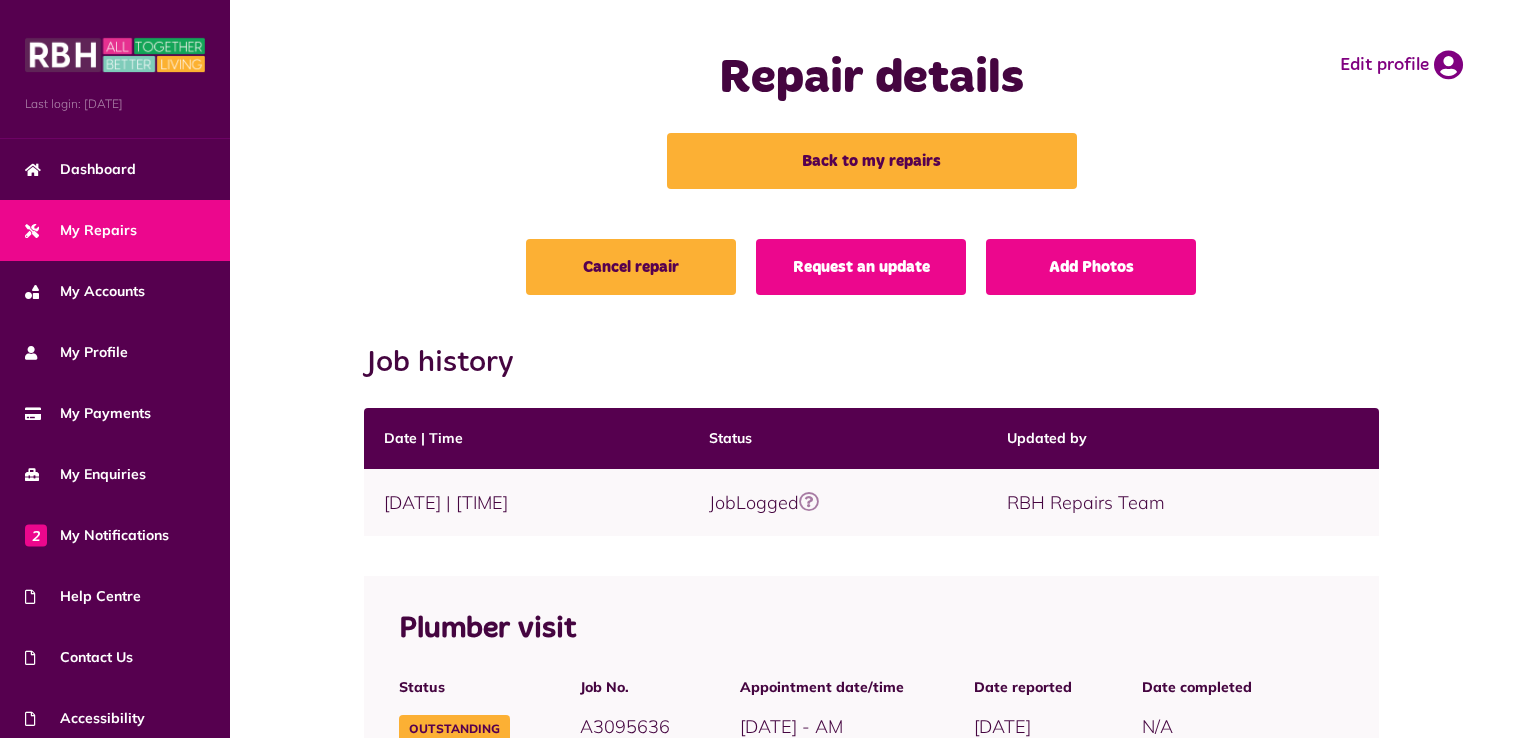 scroll, scrollTop: 0, scrollLeft: 0, axis: both 